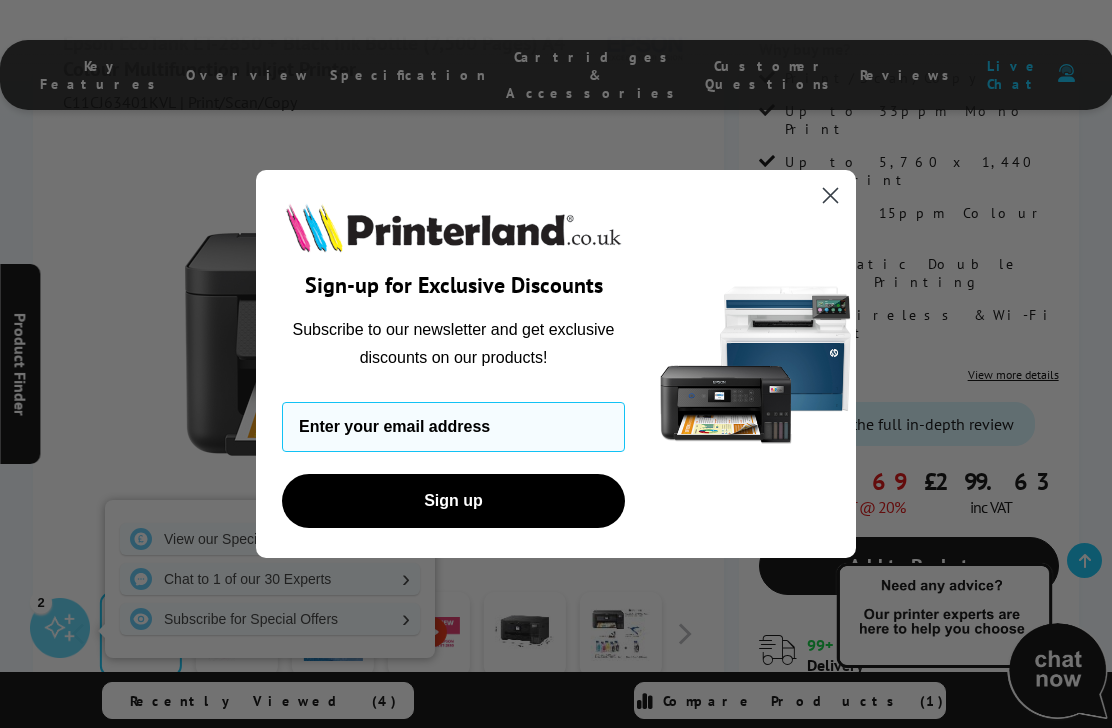 scroll, scrollTop: 828, scrollLeft: 0, axis: vertical 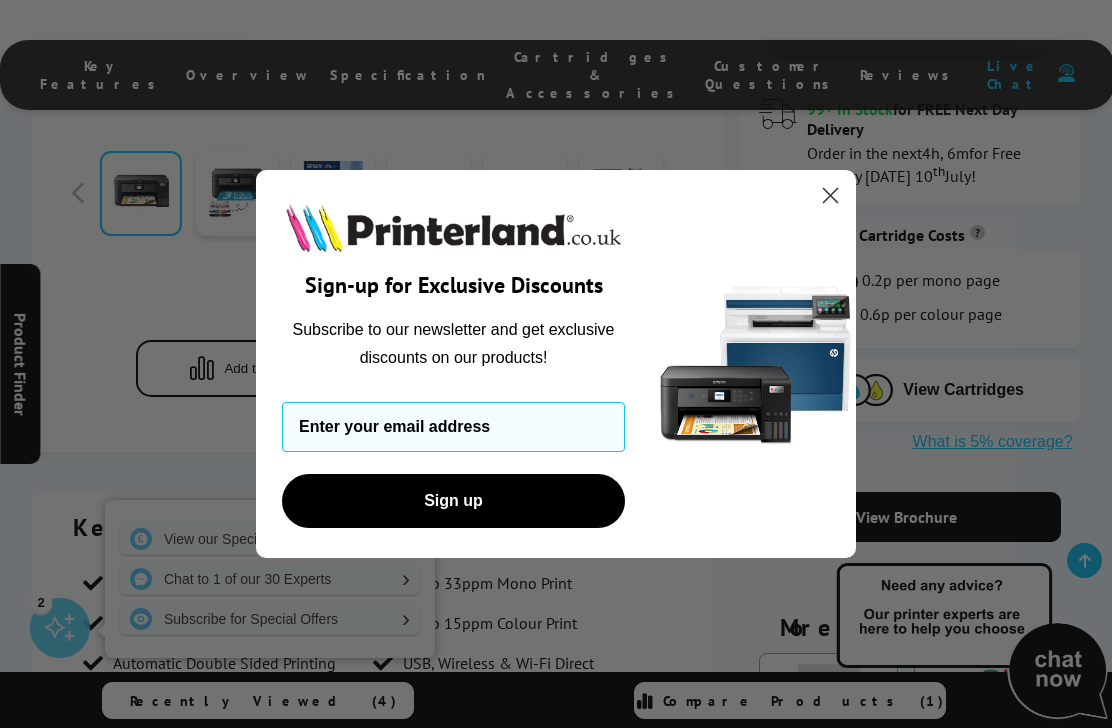 click at bounding box center [453, 427] 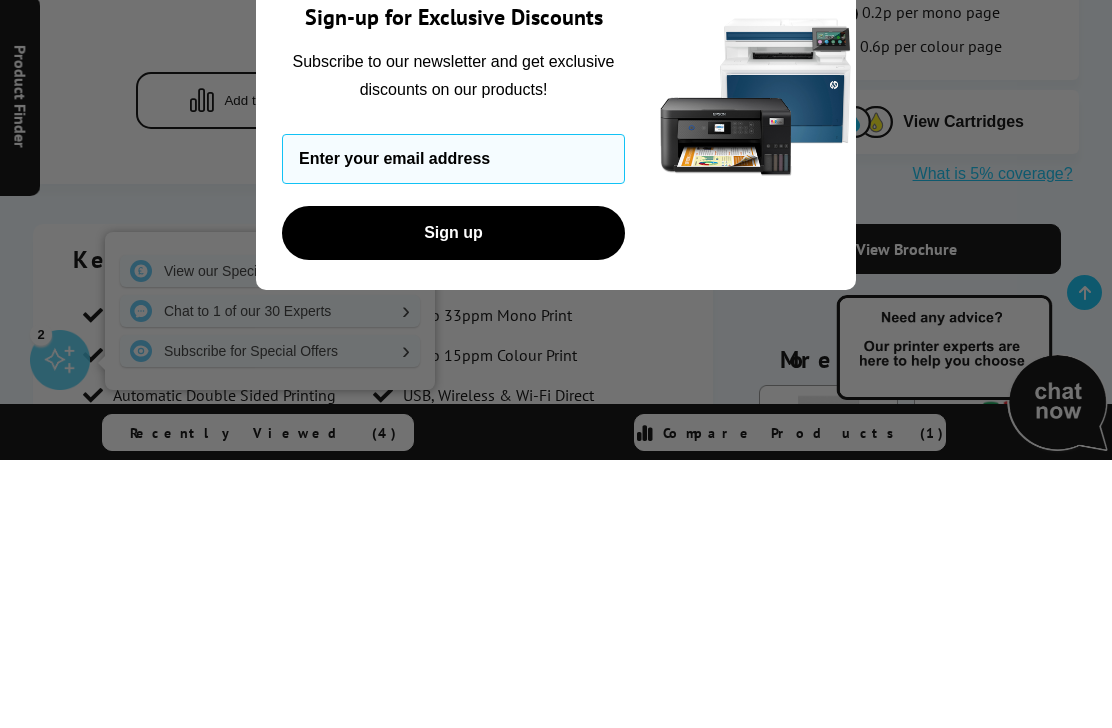 type on "klong3@mac.com" 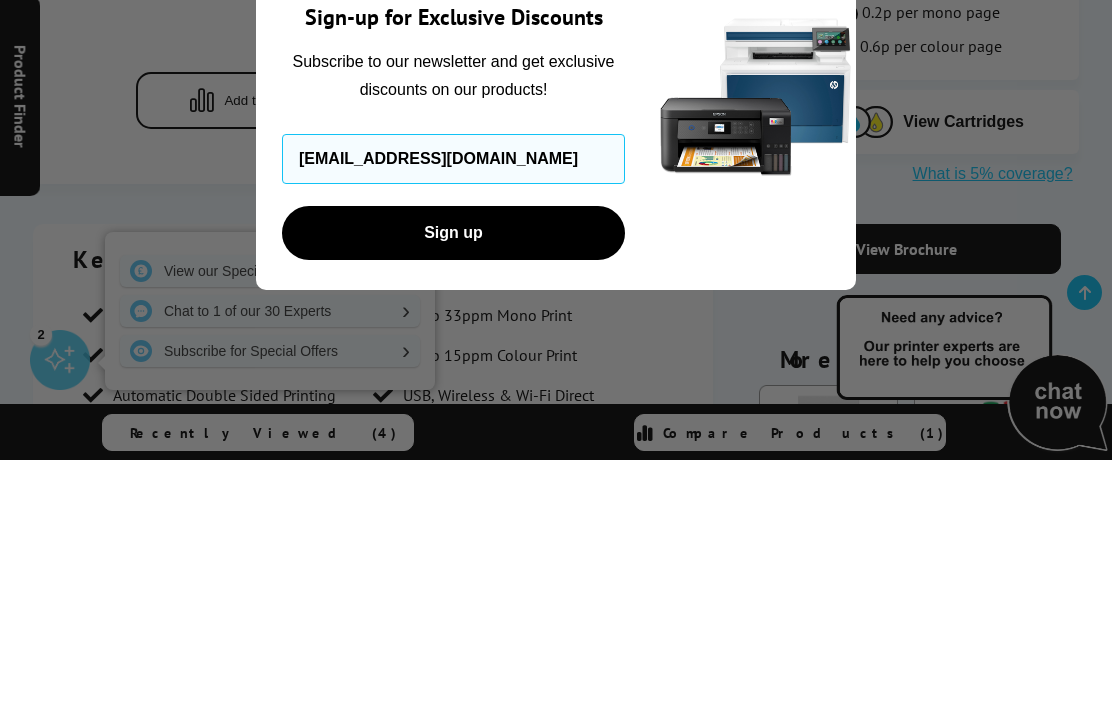 scroll, scrollTop: 1279, scrollLeft: 0, axis: vertical 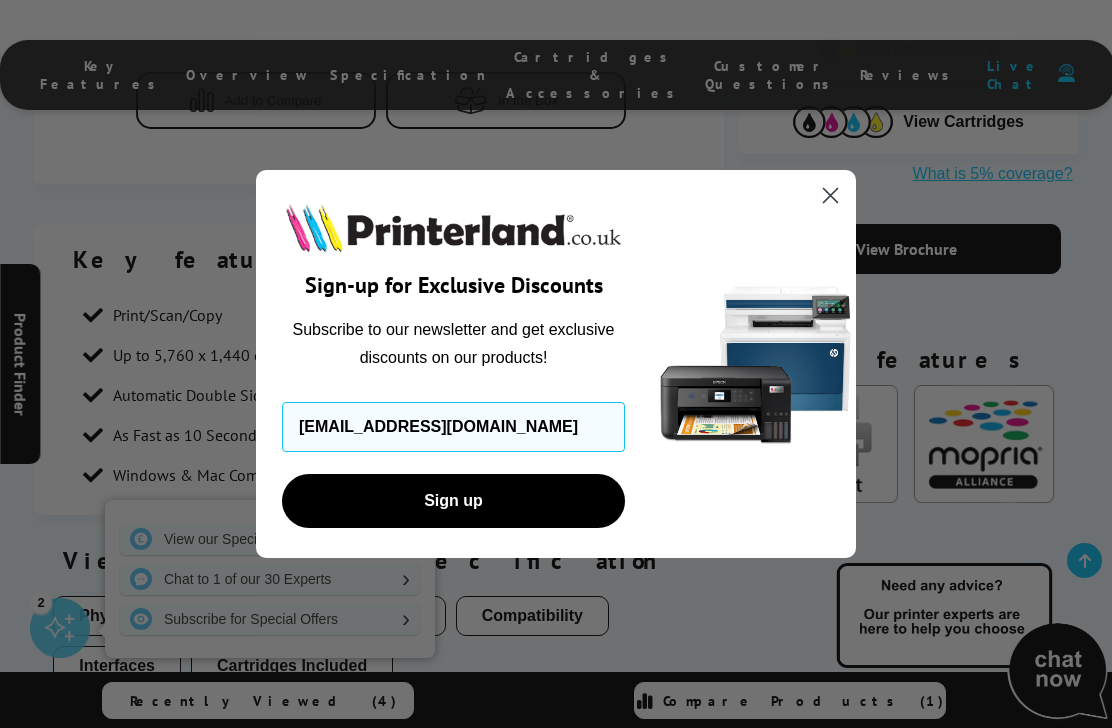 click on "Sign up" at bounding box center [453, 501] 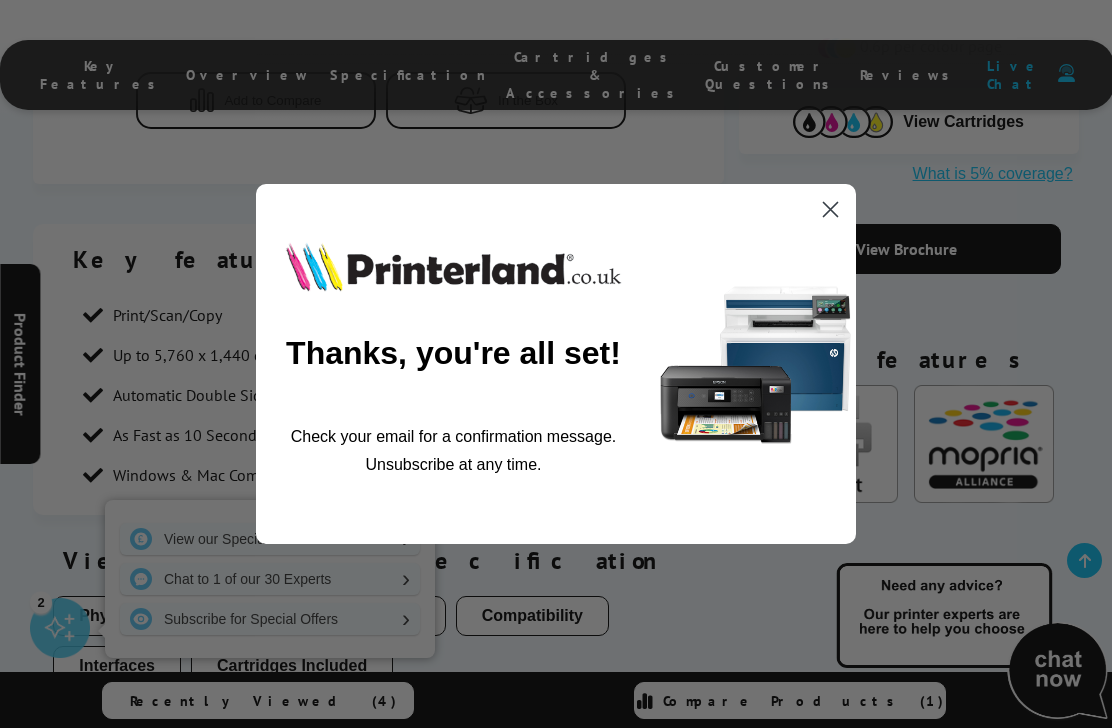 click 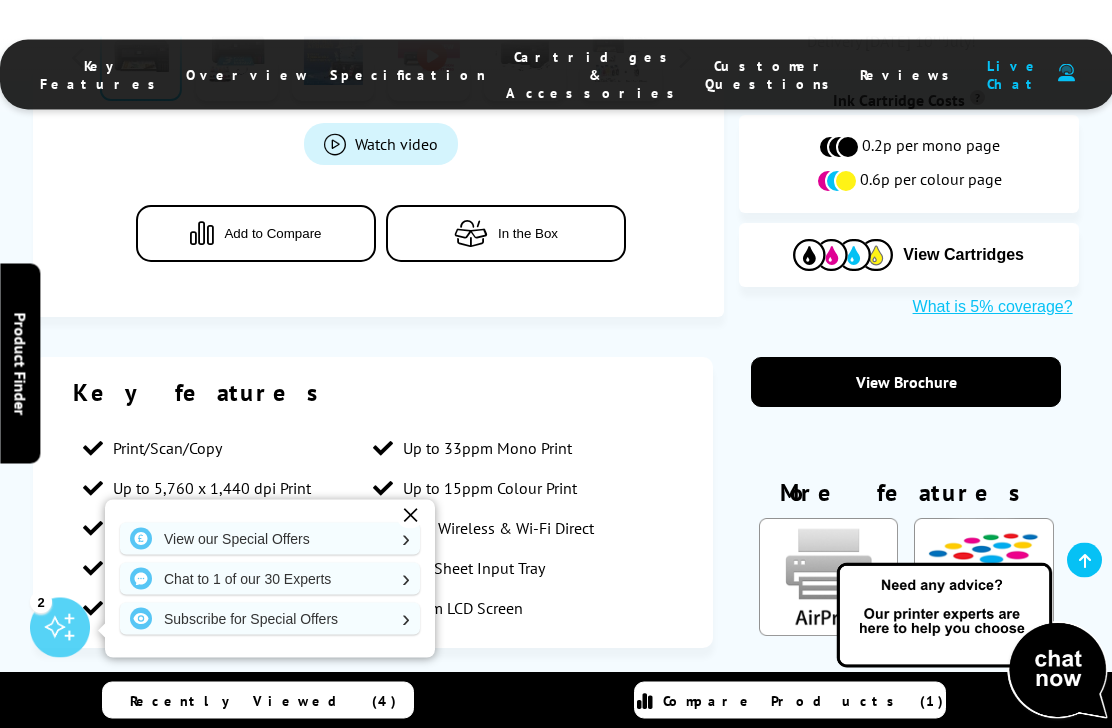scroll, scrollTop: 1146, scrollLeft: 0, axis: vertical 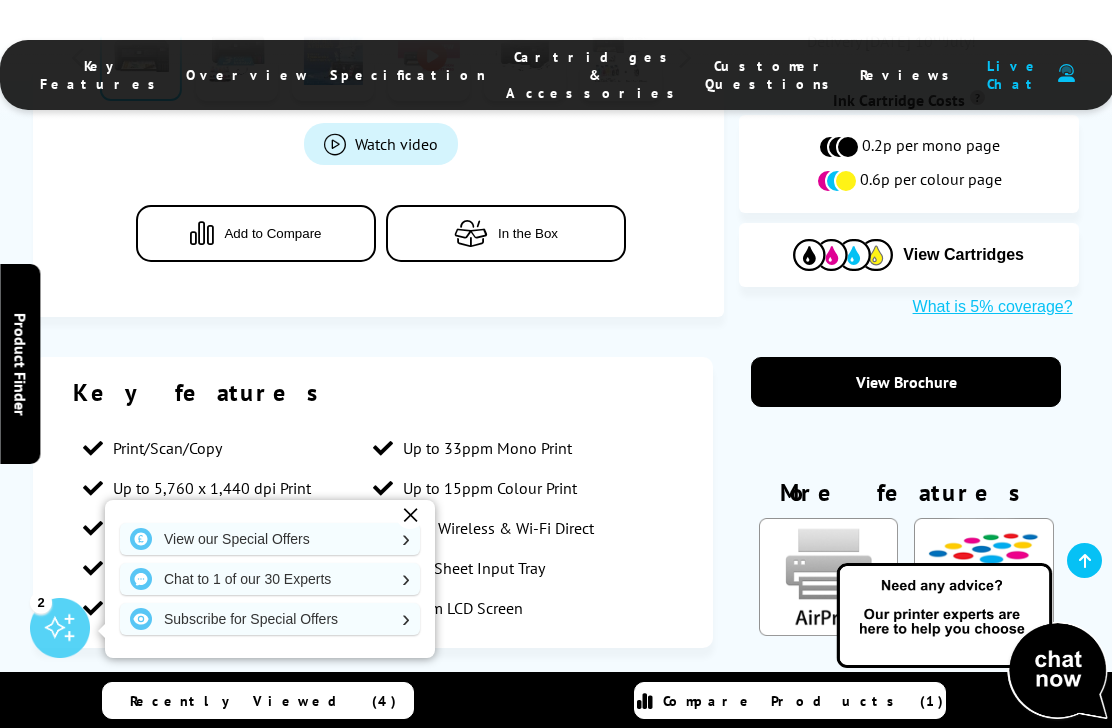 click on "✕" at bounding box center [410, 515] 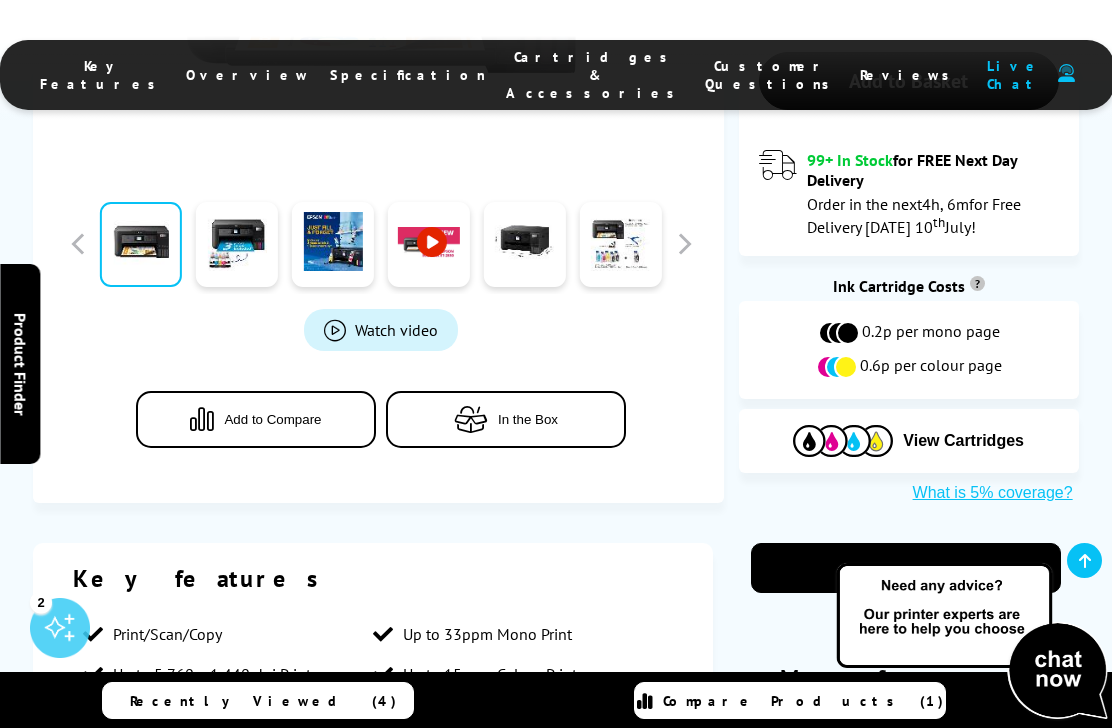 scroll, scrollTop: 961, scrollLeft: 0, axis: vertical 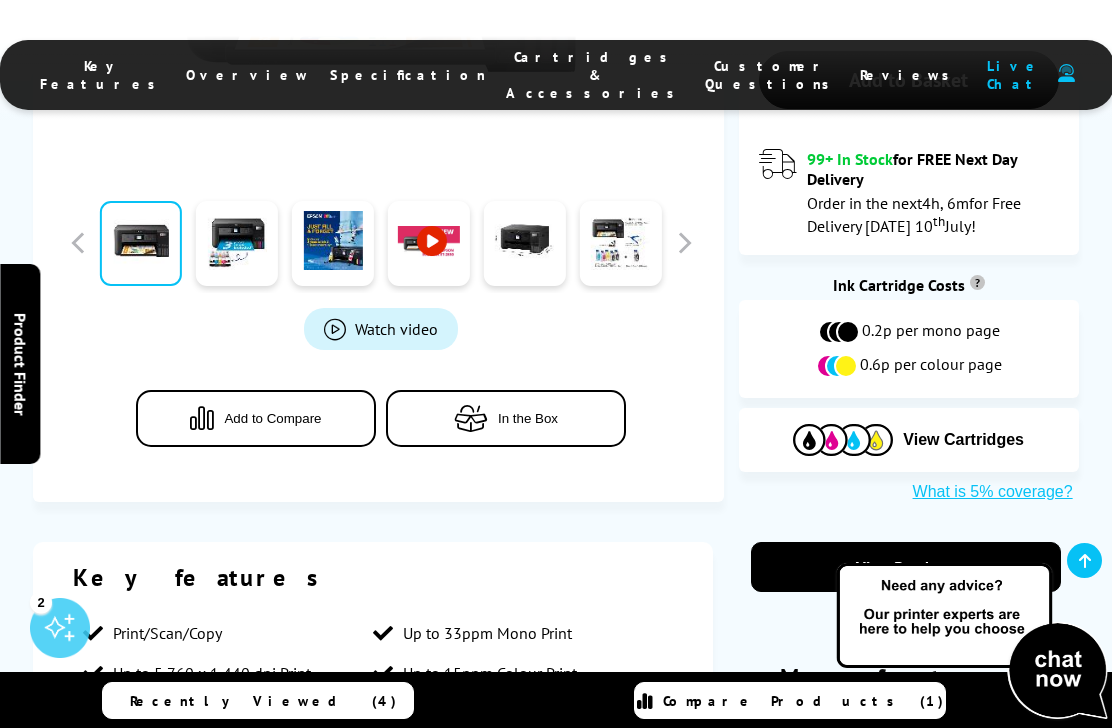 click on "Add to Compare" at bounding box center (272, 418) 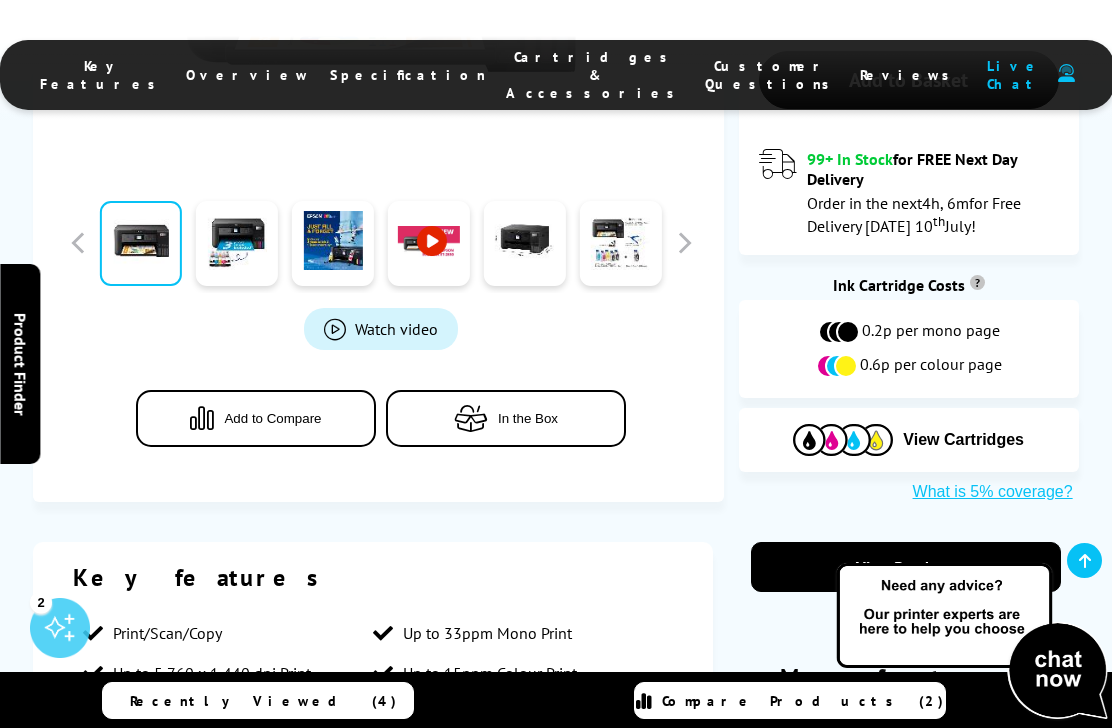 click on "Compare Products (2)" at bounding box center (803, 701) 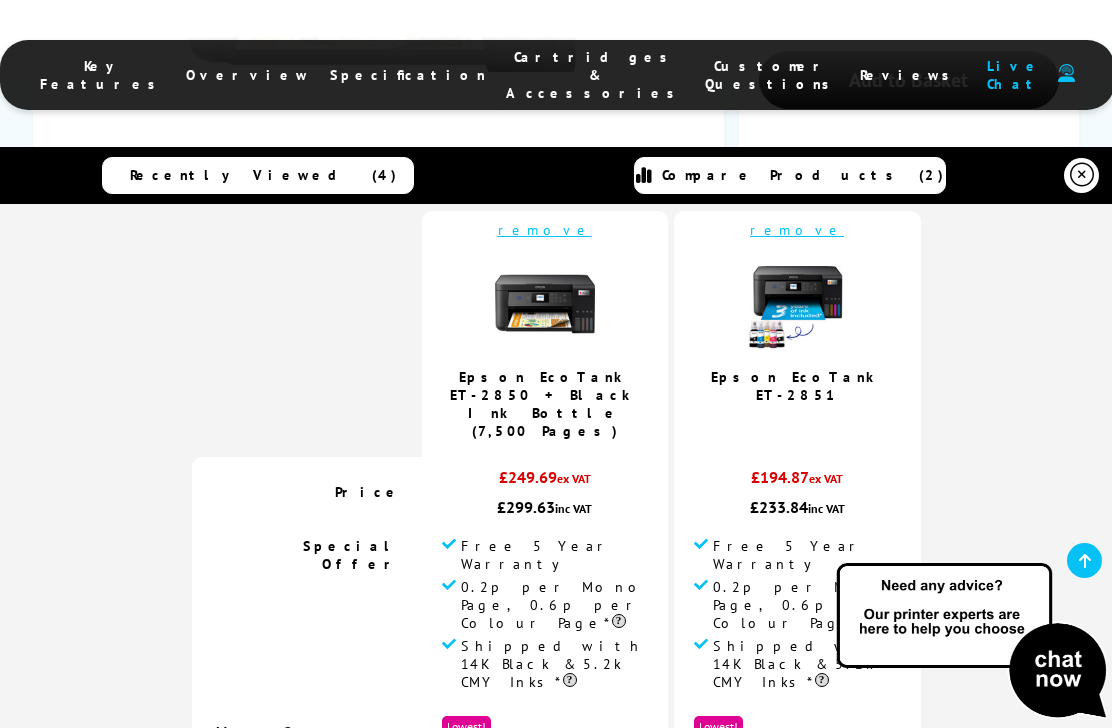 scroll, scrollTop: 110, scrollLeft: 0, axis: vertical 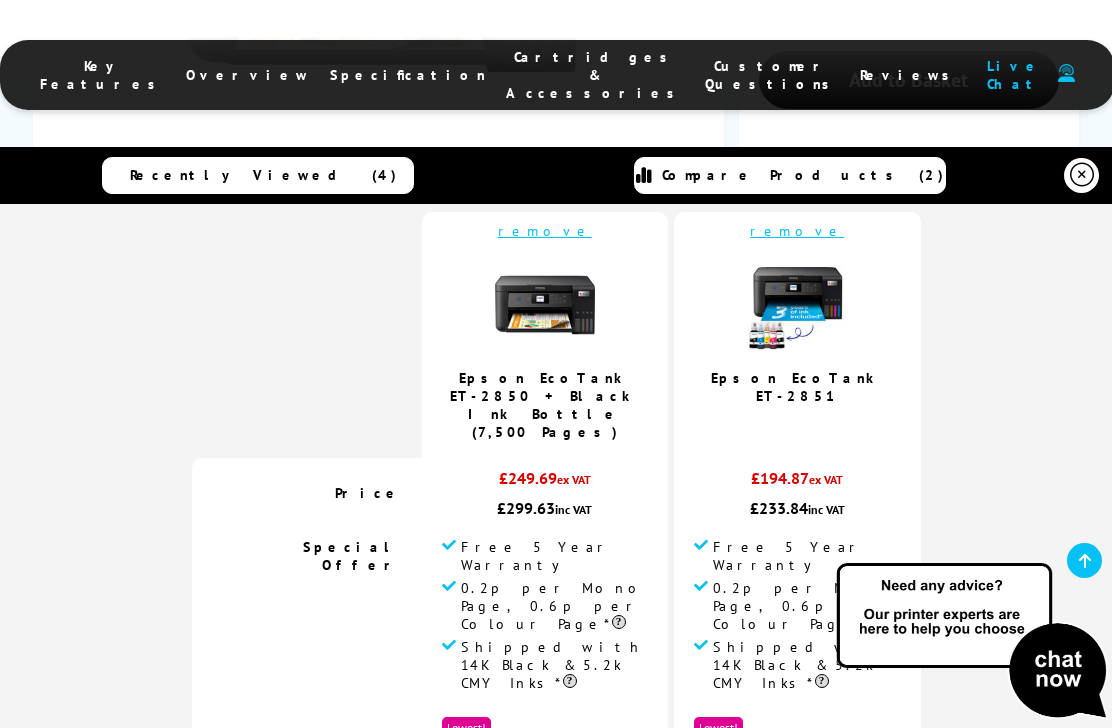 click at bounding box center (797, 305) 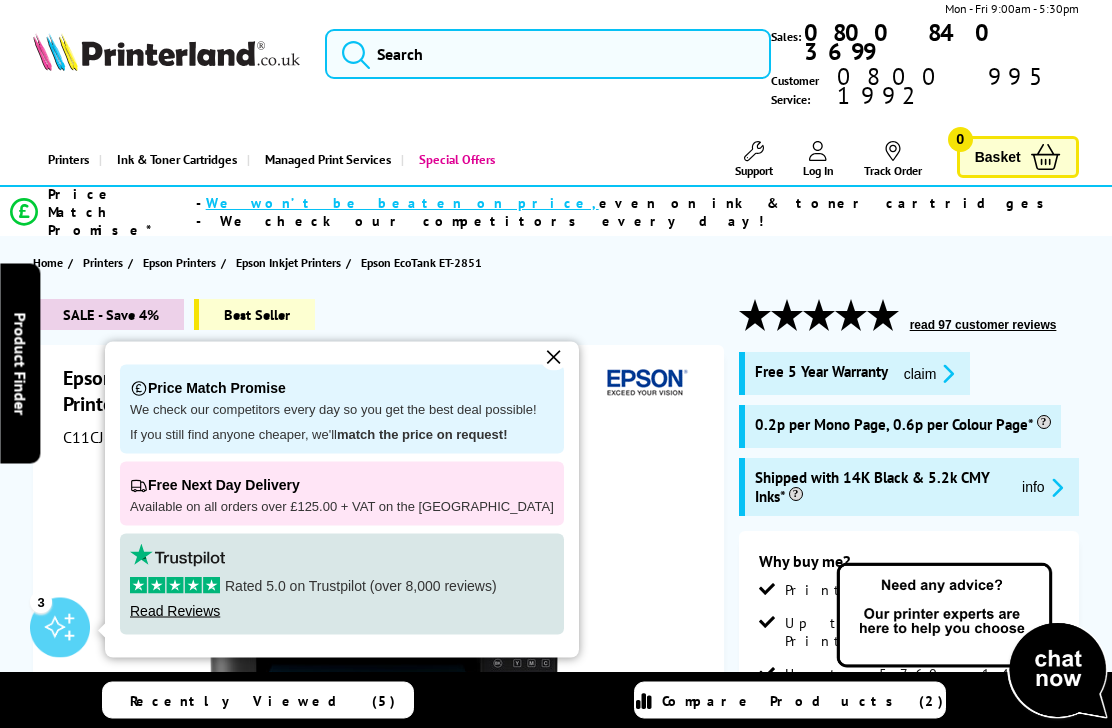 scroll, scrollTop: 18, scrollLeft: 0, axis: vertical 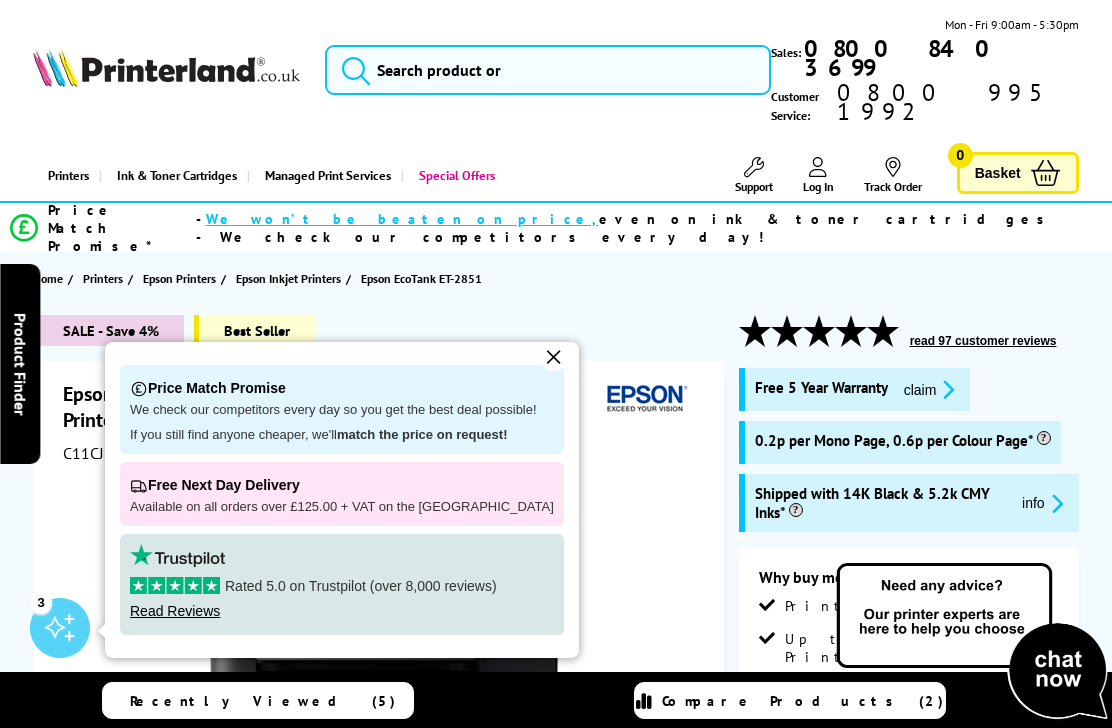click on "✕" at bounding box center (554, 357) 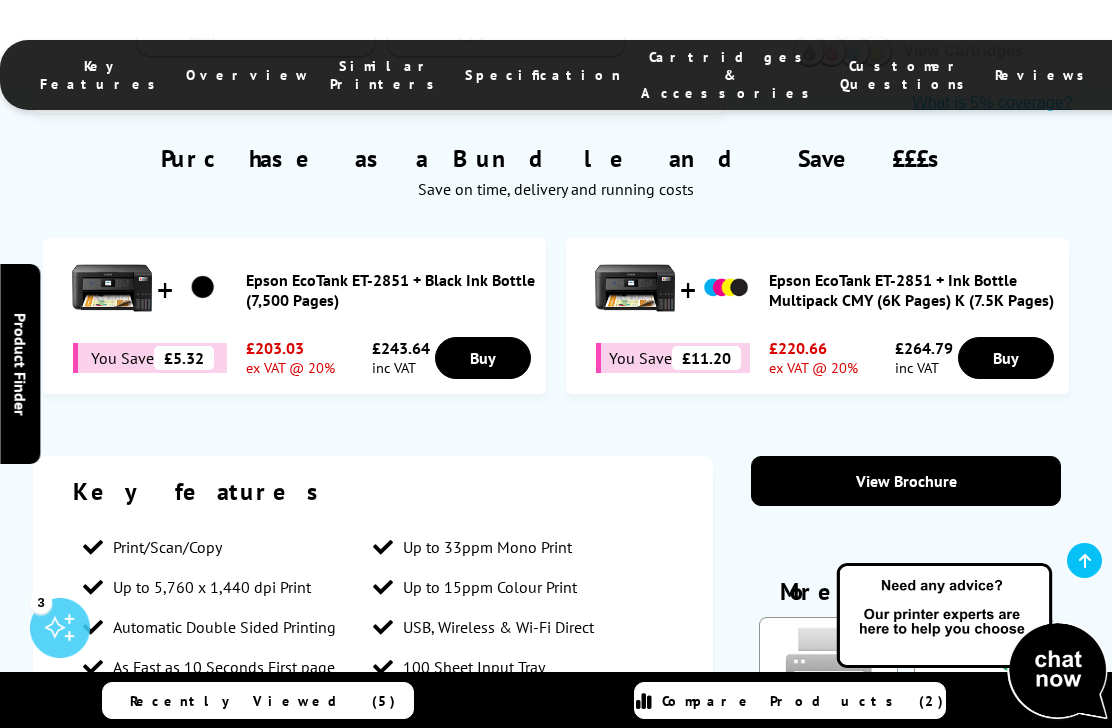 scroll, scrollTop: 1412, scrollLeft: 0, axis: vertical 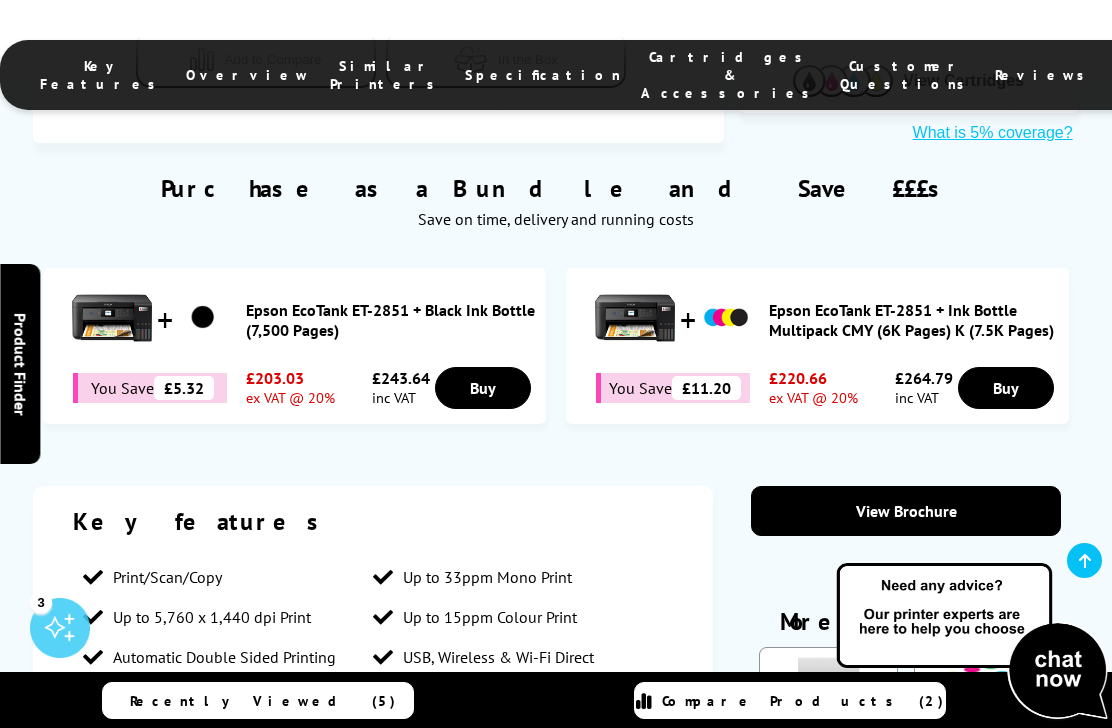 click at bounding box center (972, 642) 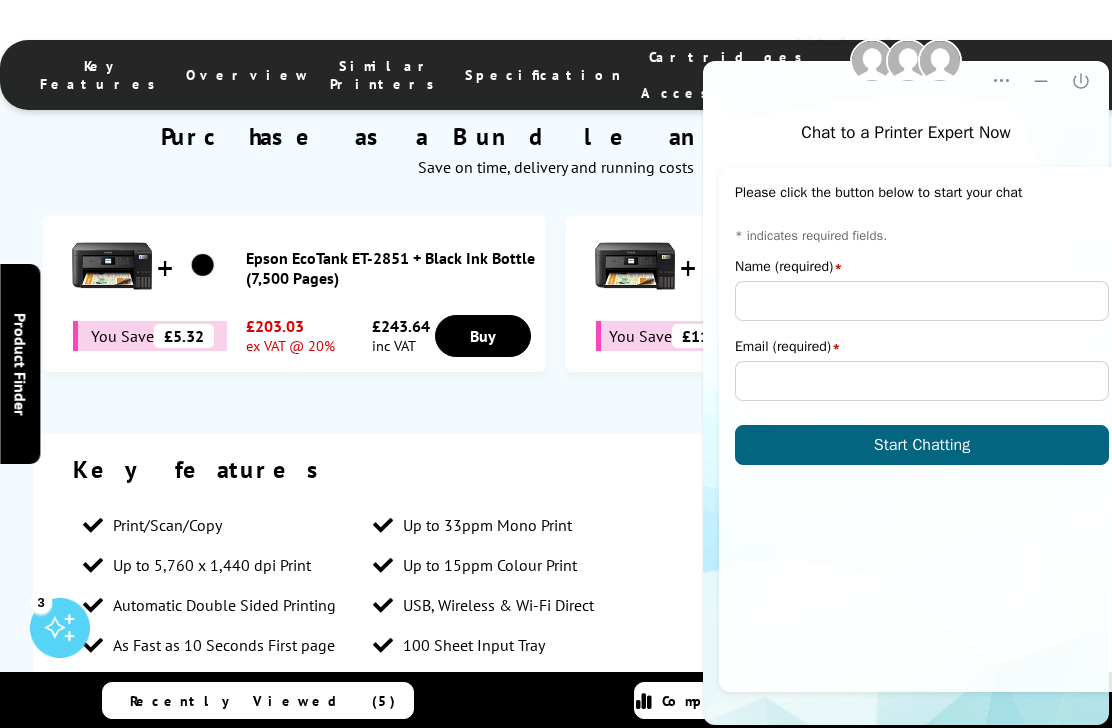 scroll, scrollTop: 0, scrollLeft: 0, axis: both 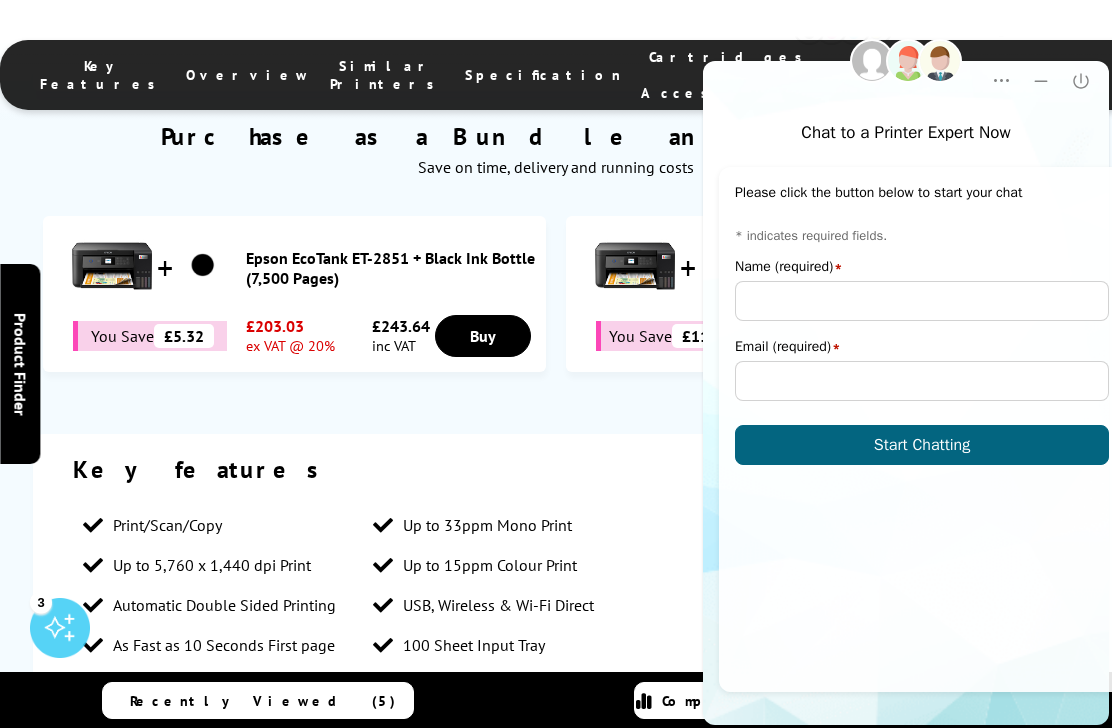click on "Compare Products (2)" at bounding box center [790, 700] 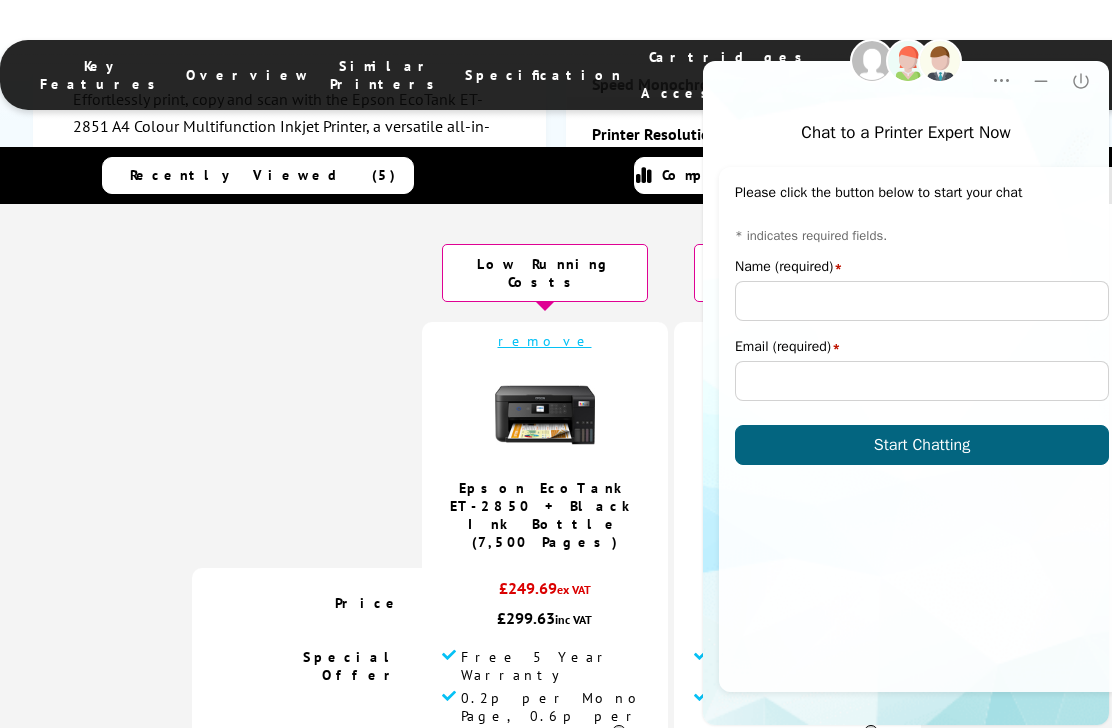scroll, scrollTop: 3261, scrollLeft: 0, axis: vertical 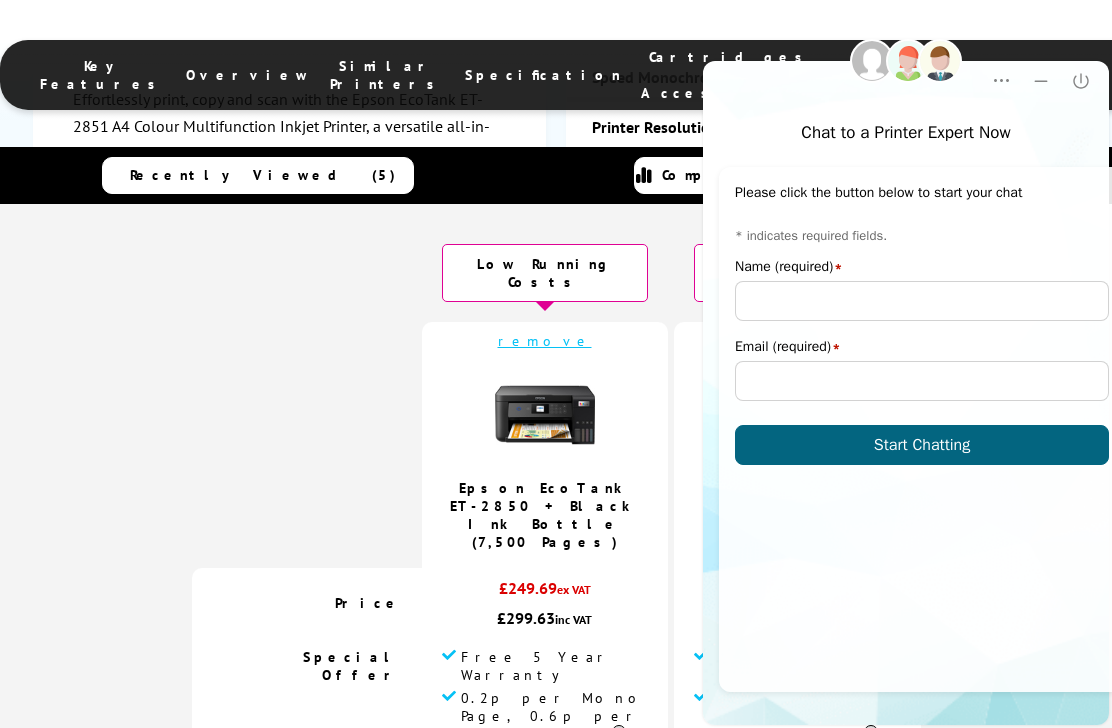 click on "Close" 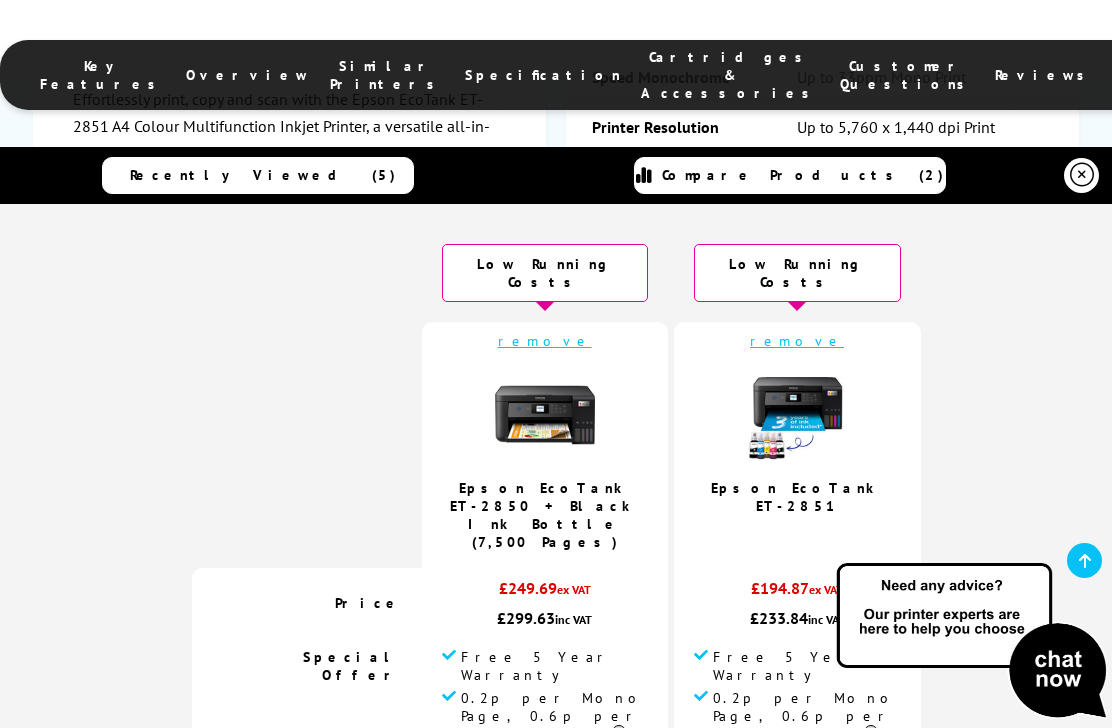 scroll, scrollTop: 0, scrollLeft: 0, axis: both 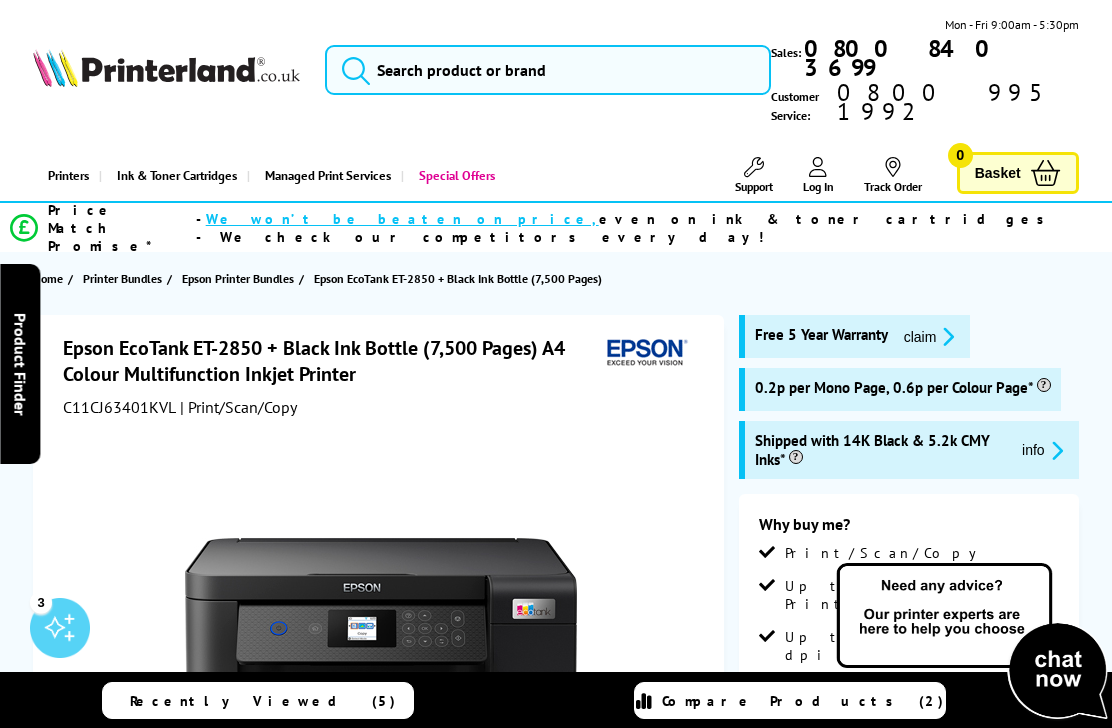 click on "Compare Products (2)" at bounding box center [803, 701] 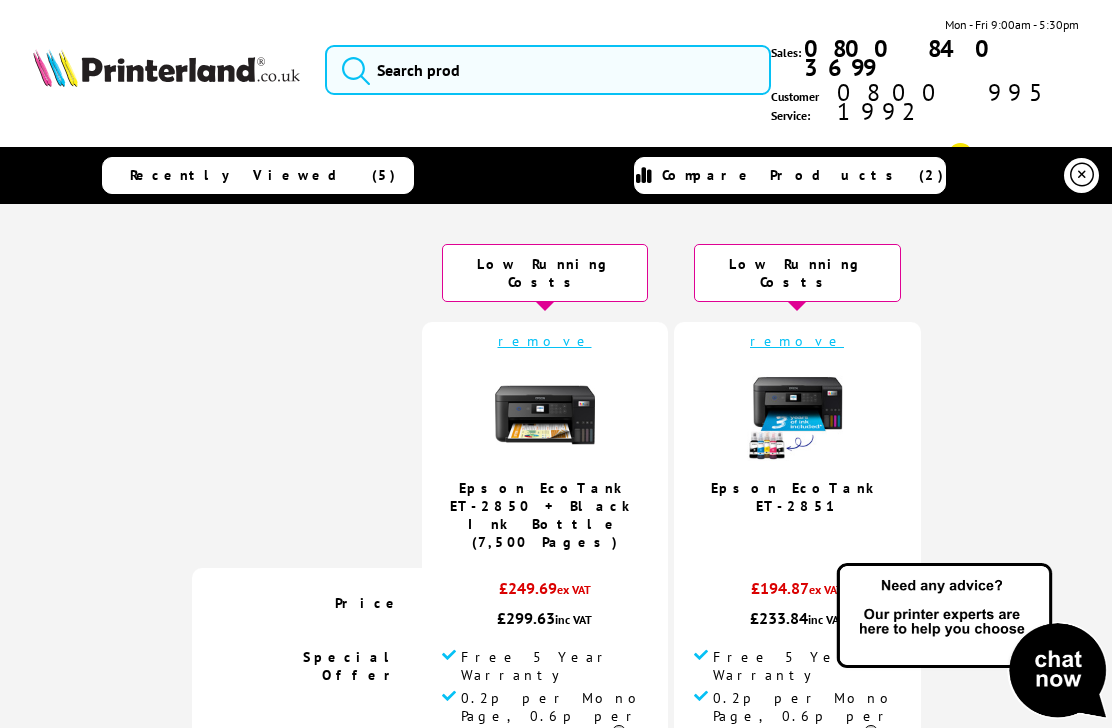 click at bounding box center (797, 415) 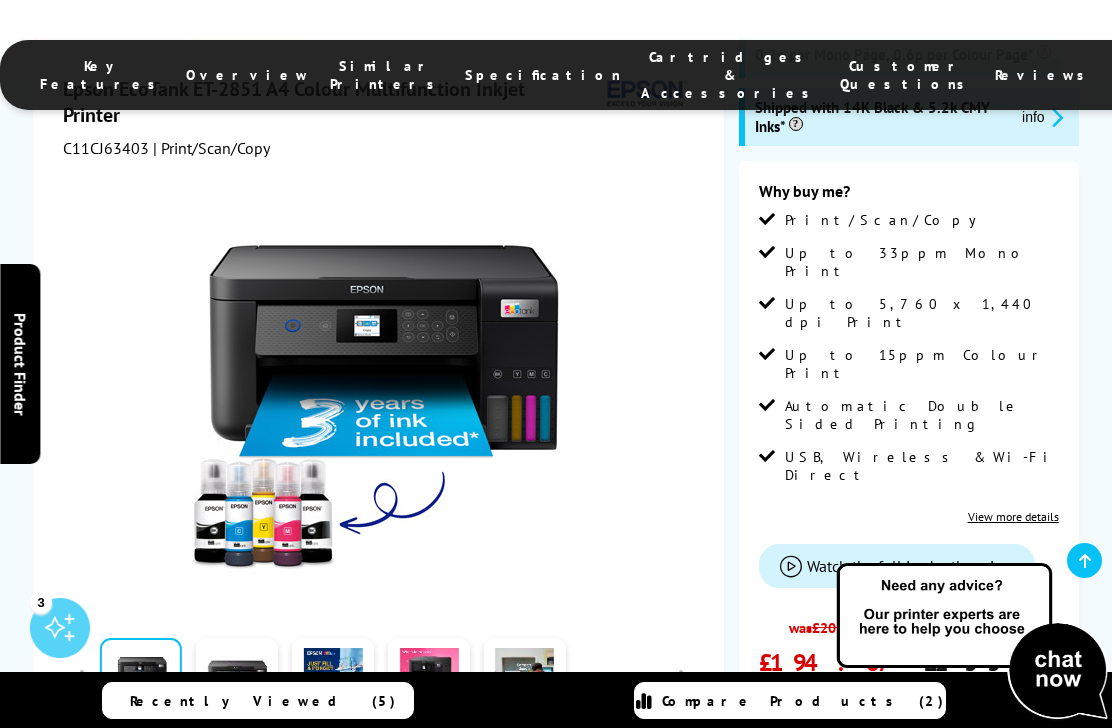 scroll, scrollTop: 385, scrollLeft: 0, axis: vertical 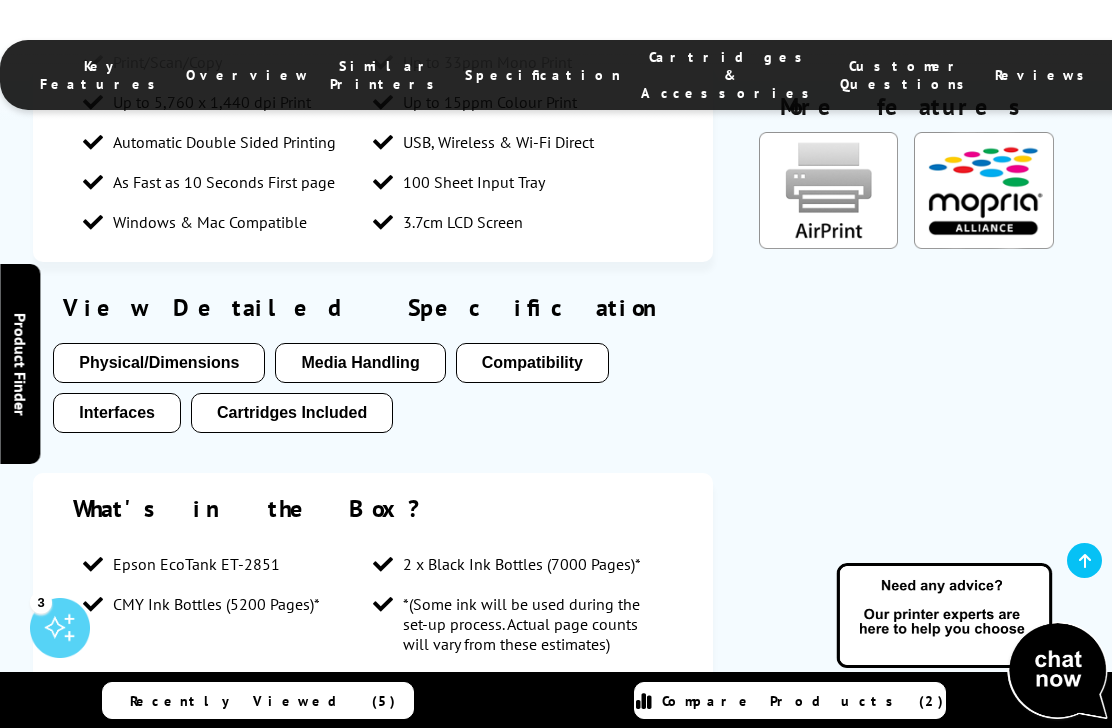 click on "Physical/Dimensions" at bounding box center [159, 363] 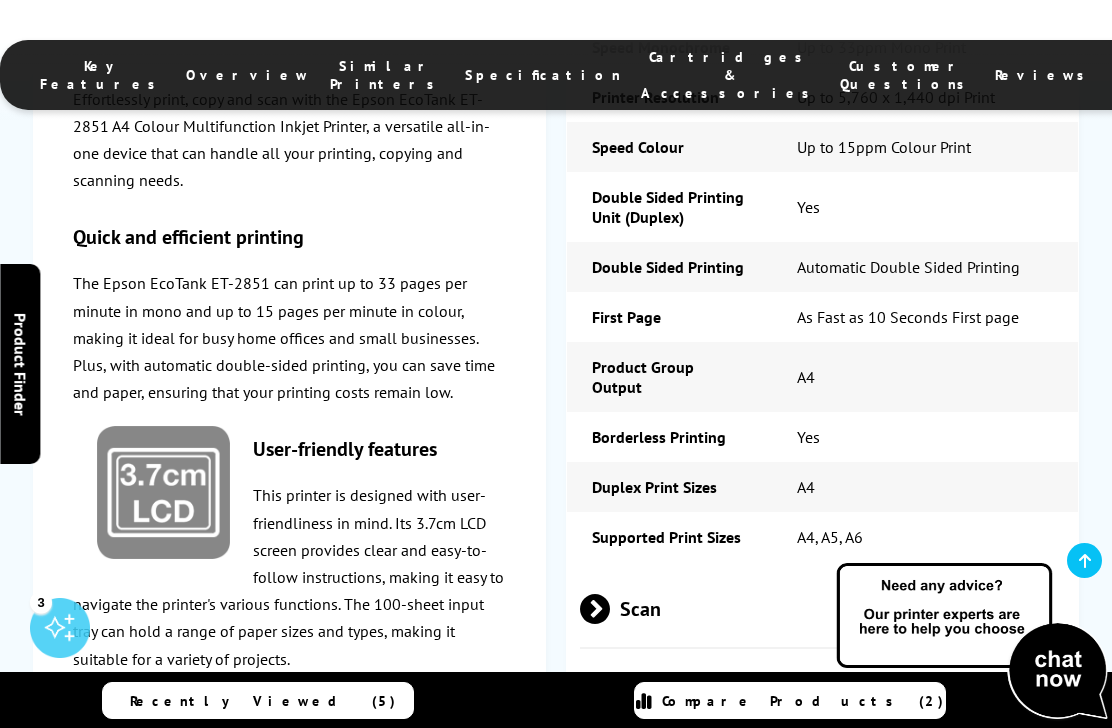 scroll, scrollTop: 3255, scrollLeft: 0, axis: vertical 